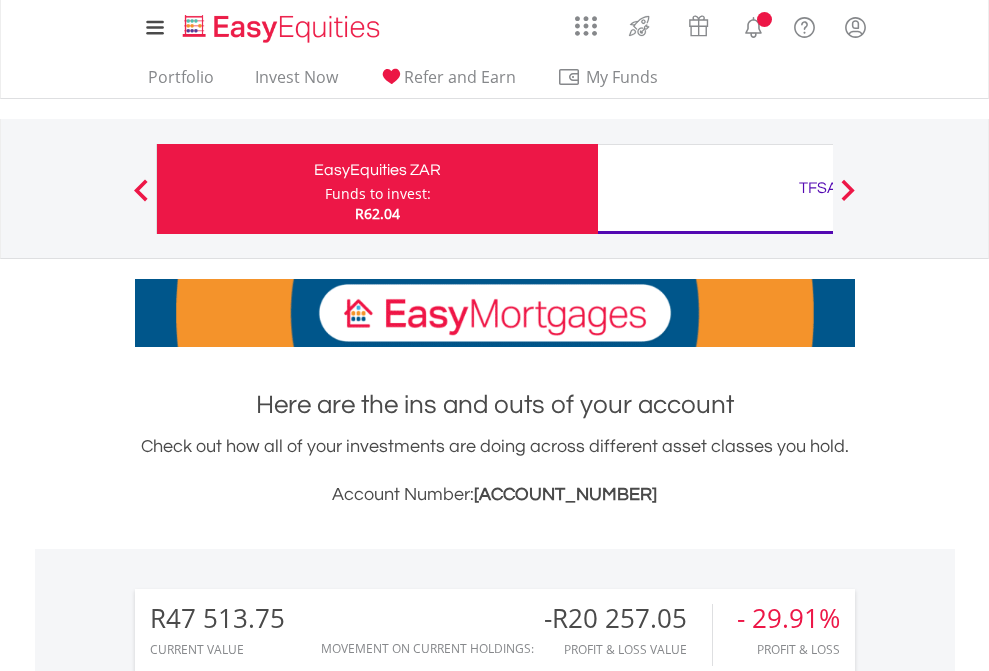 scroll, scrollTop: 0, scrollLeft: 0, axis: both 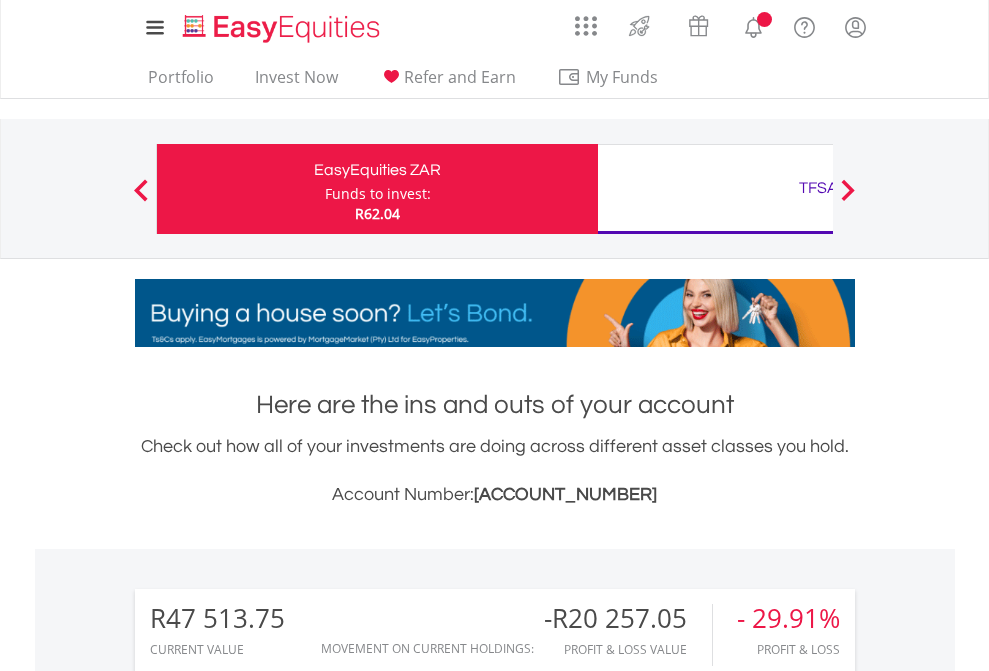 click on "Funds to invest:" at bounding box center [378, 194] 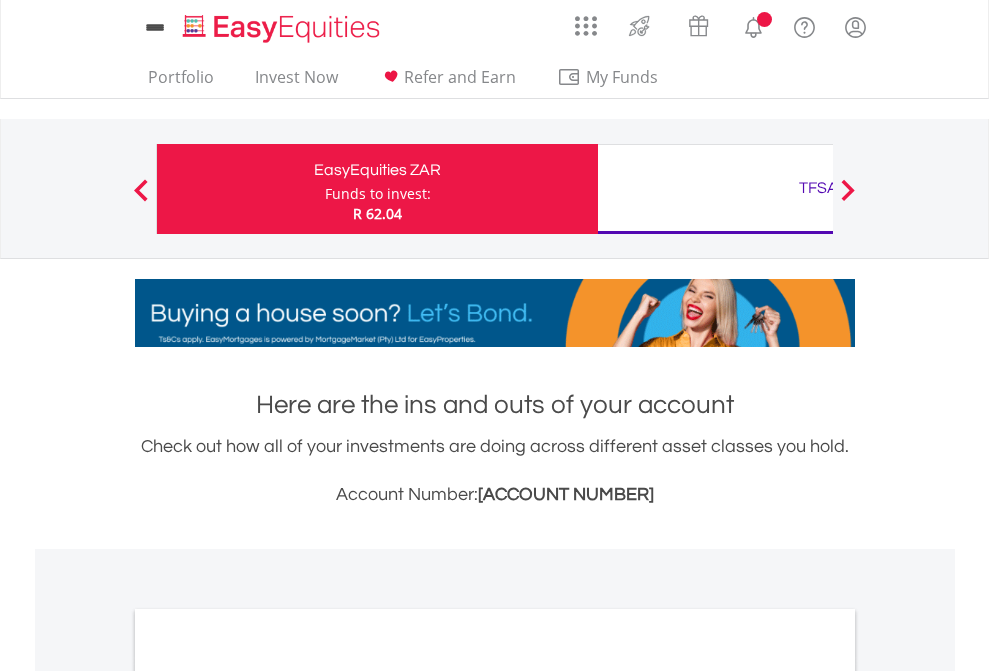 scroll, scrollTop: 0, scrollLeft: 0, axis: both 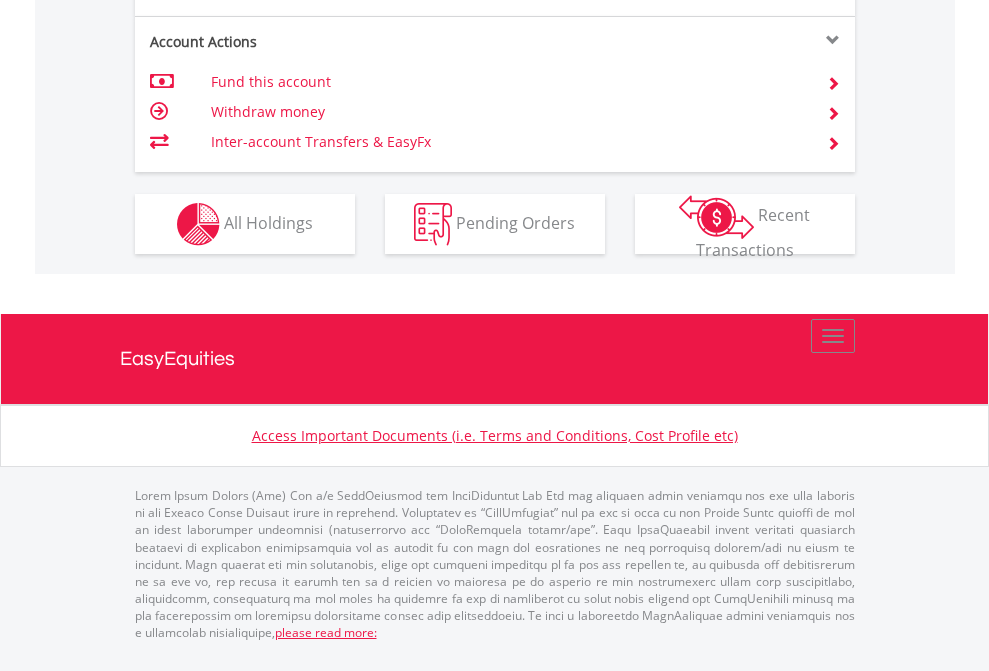 click on "Investment types" at bounding box center [706, -337] 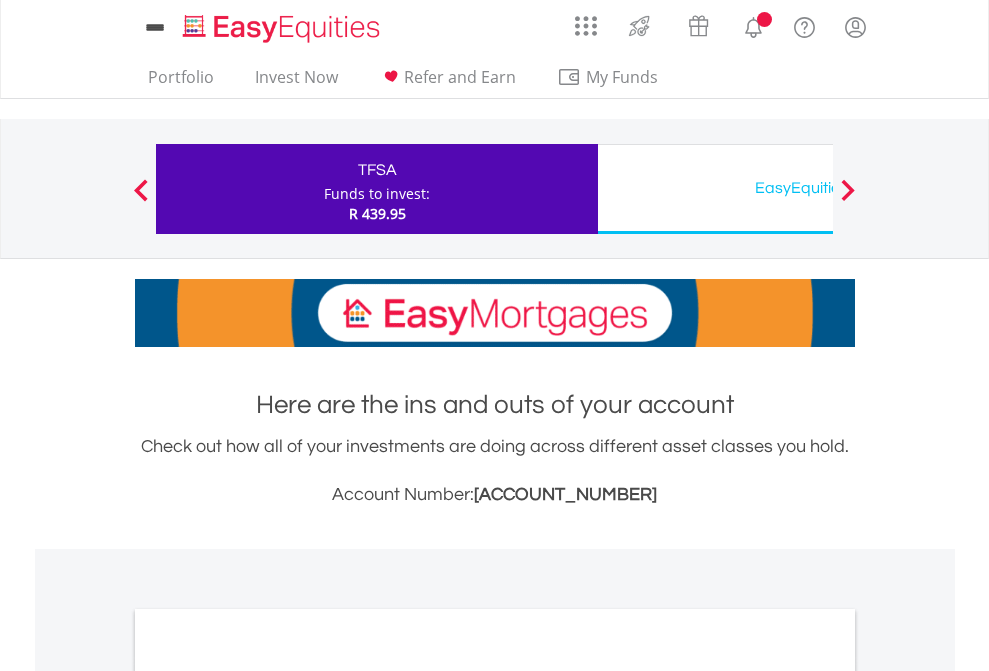 scroll, scrollTop: 0, scrollLeft: 0, axis: both 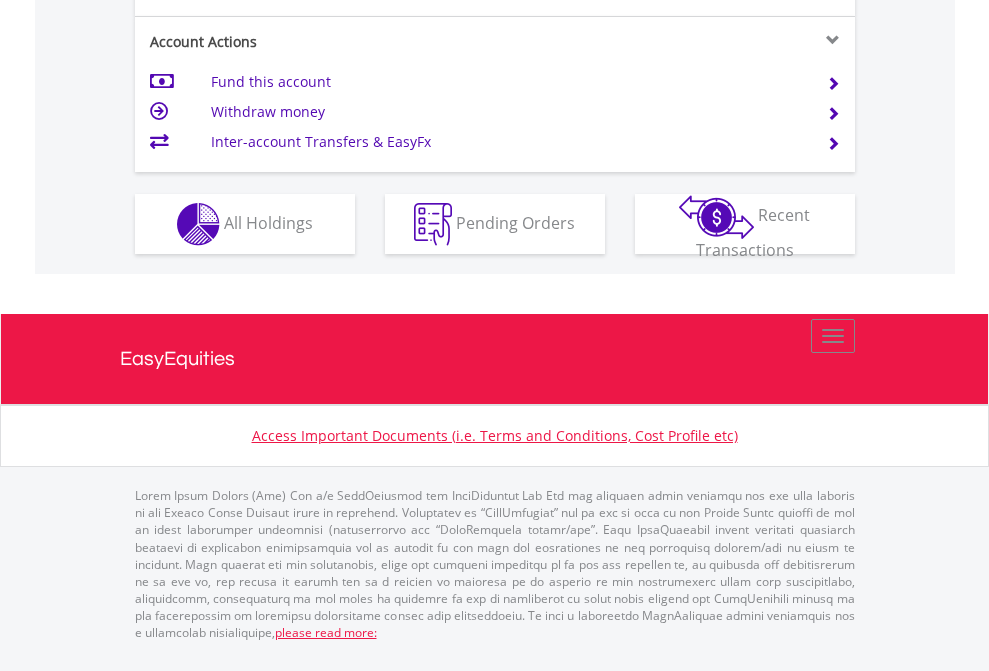click on "Investment types" at bounding box center (706, -337) 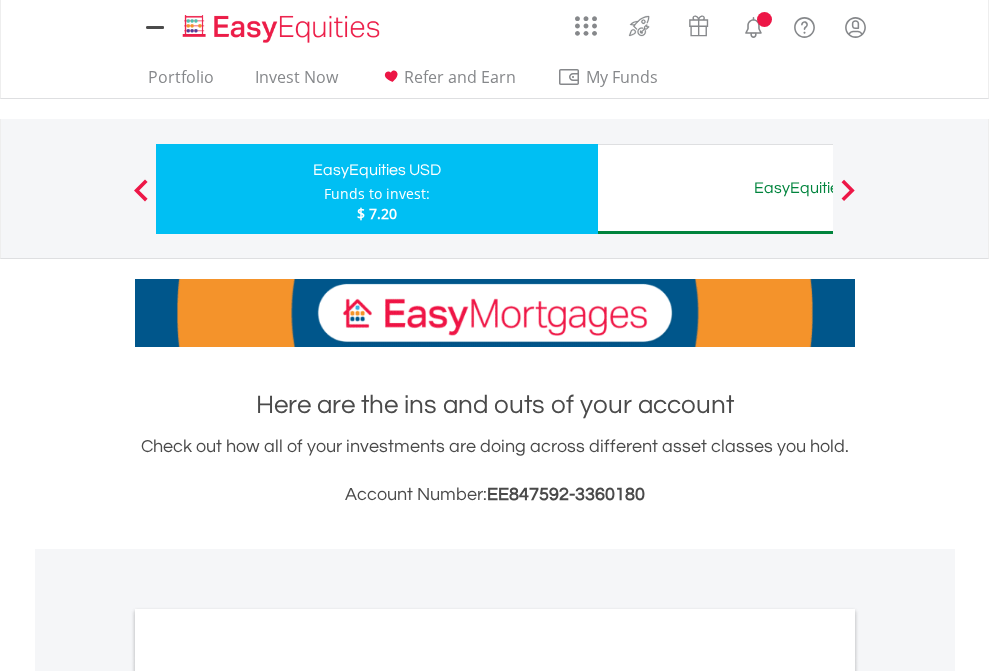 scroll, scrollTop: 0, scrollLeft: 0, axis: both 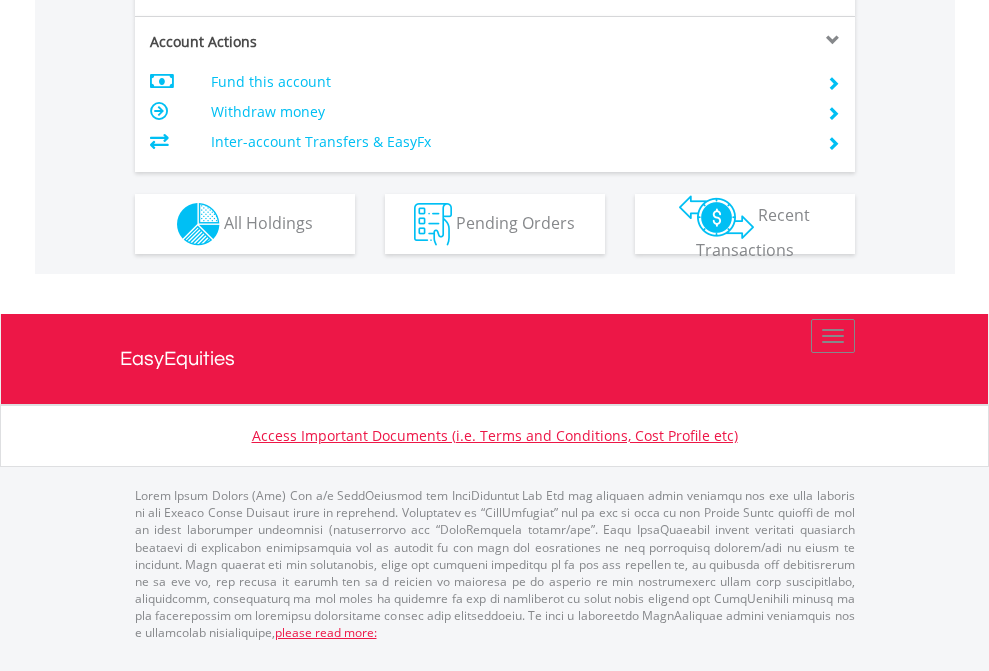 click on "Investment types" at bounding box center [706, -337] 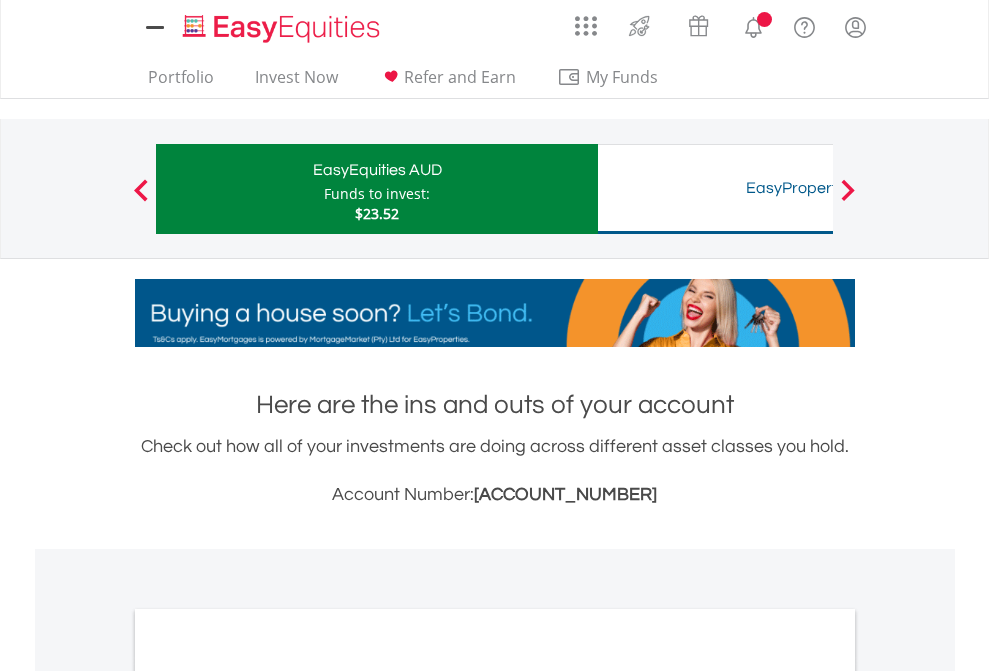scroll, scrollTop: 0, scrollLeft: 0, axis: both 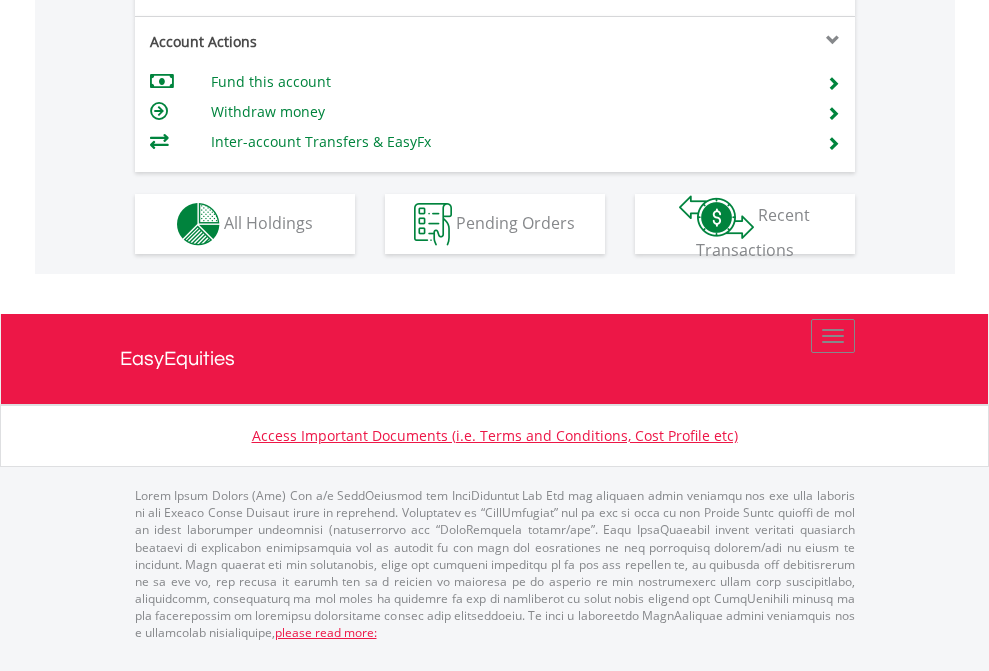 click on "Investment types" at bounding box center (706, -337) 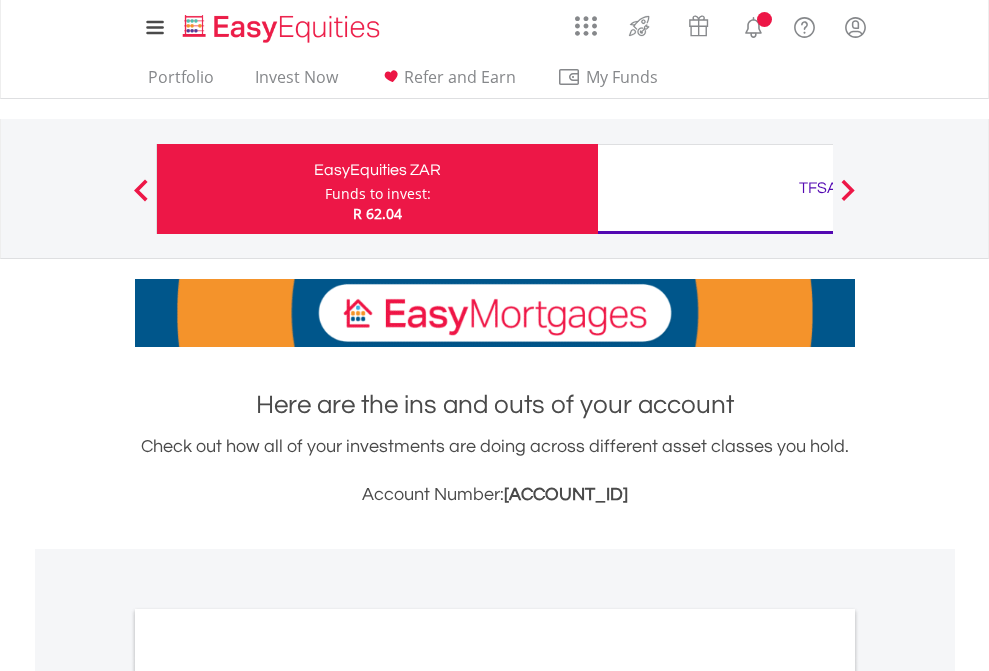 scroll, scrollTop: 1202, scrollLeft: 0, axis: vertical 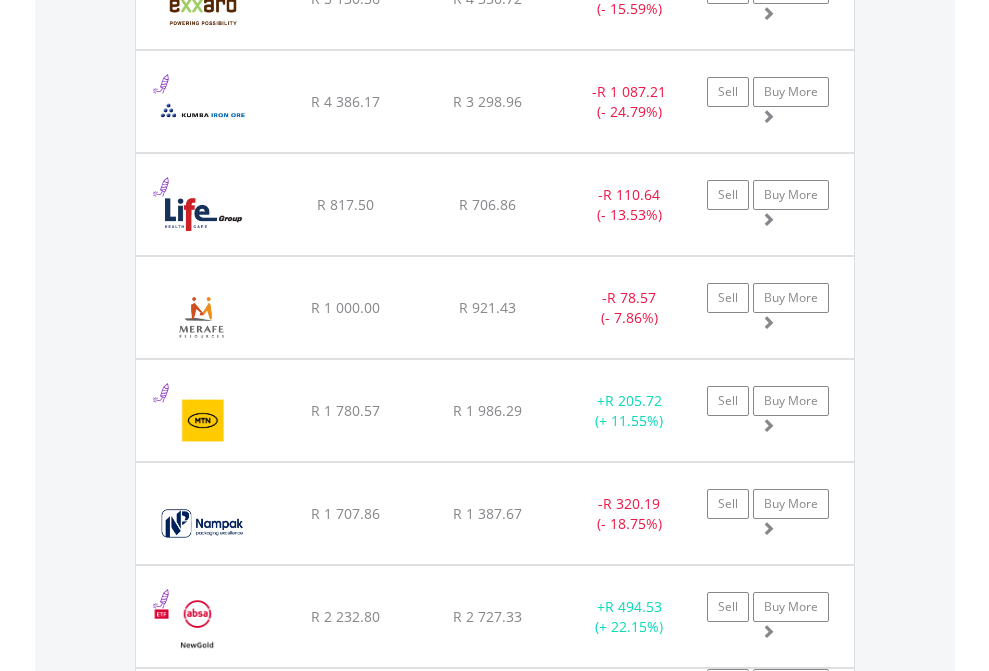 click on "TFSA" at bounding box center (818, -2196) 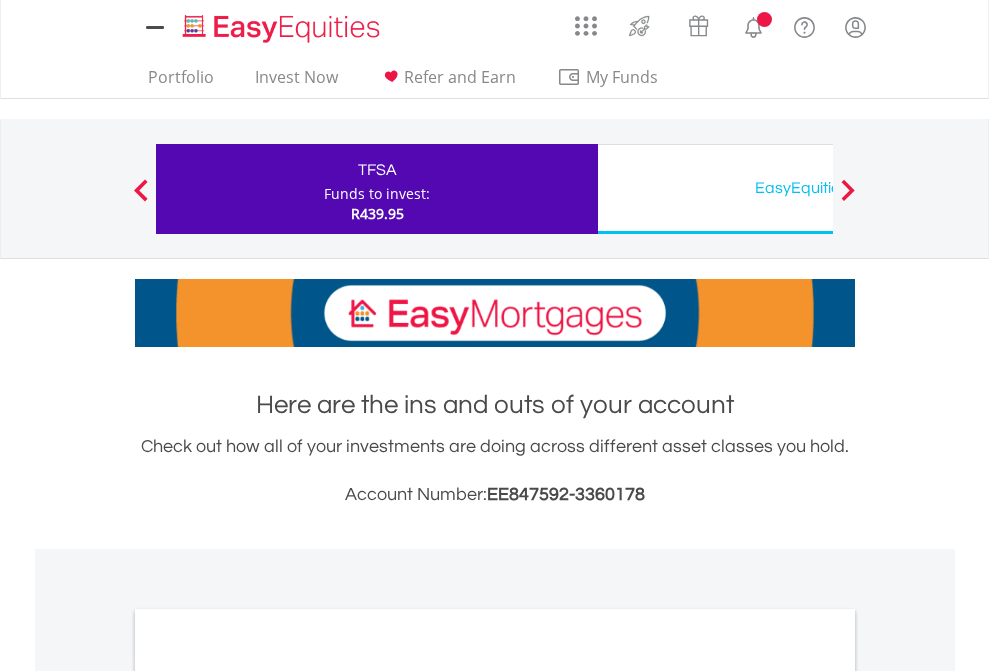 scroll, scrollTop: 1202, scrollLeft: 0, axis: vertical 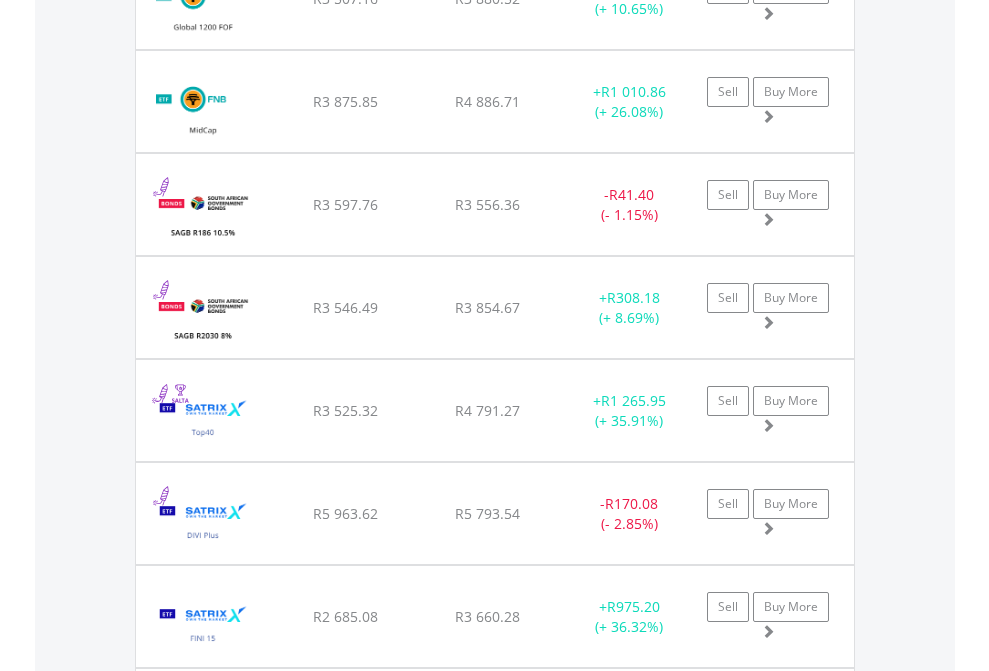 click on "EasyEquities USD" at bounding box center (818, -2156) 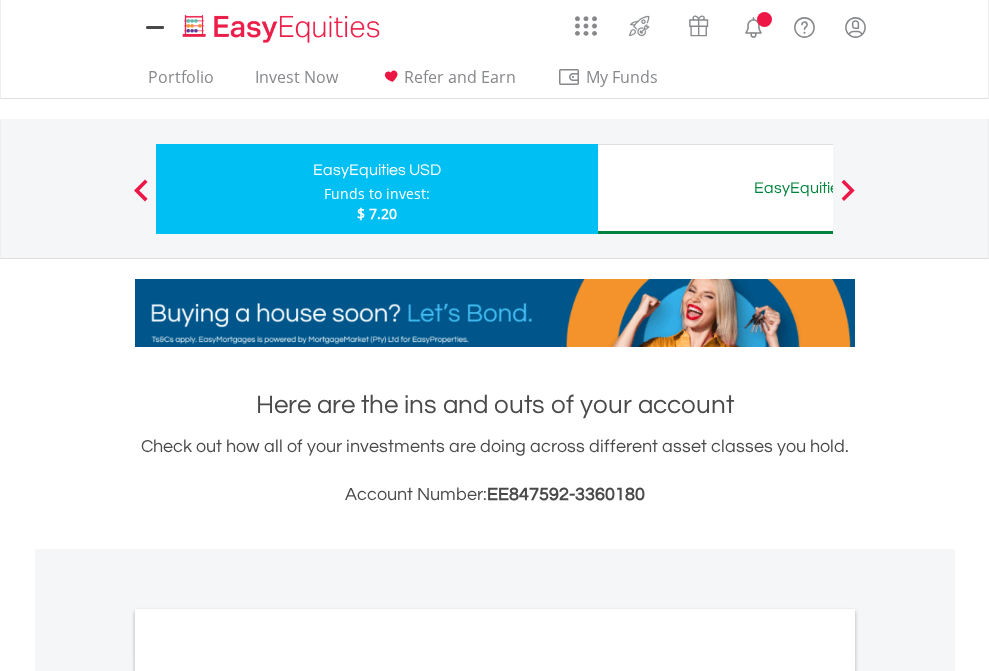 scroll, scrollTop: 0, scrollLeft: 0, axis: both 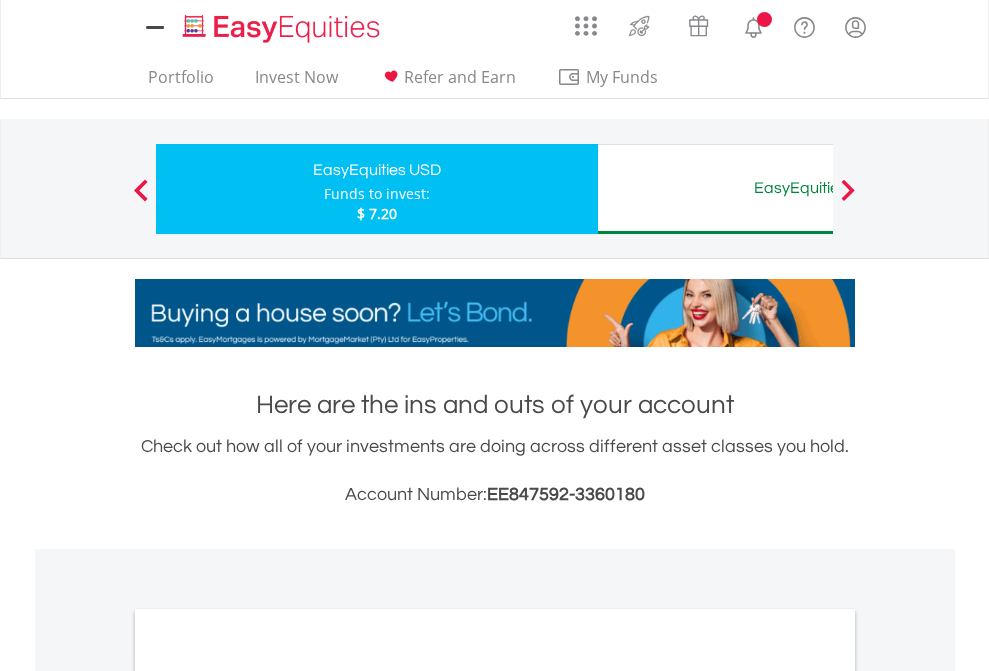 click on "All Holdings" at bounding box center [268, 1096] 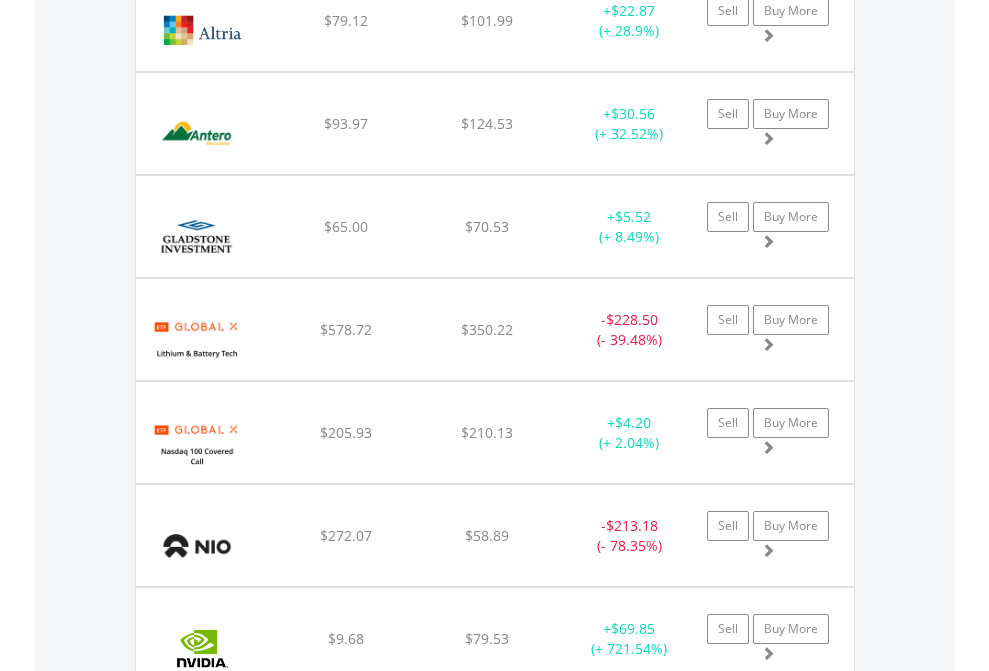 scroll, scrollTop: 2265, scrollLeft: 0, axis: vertical 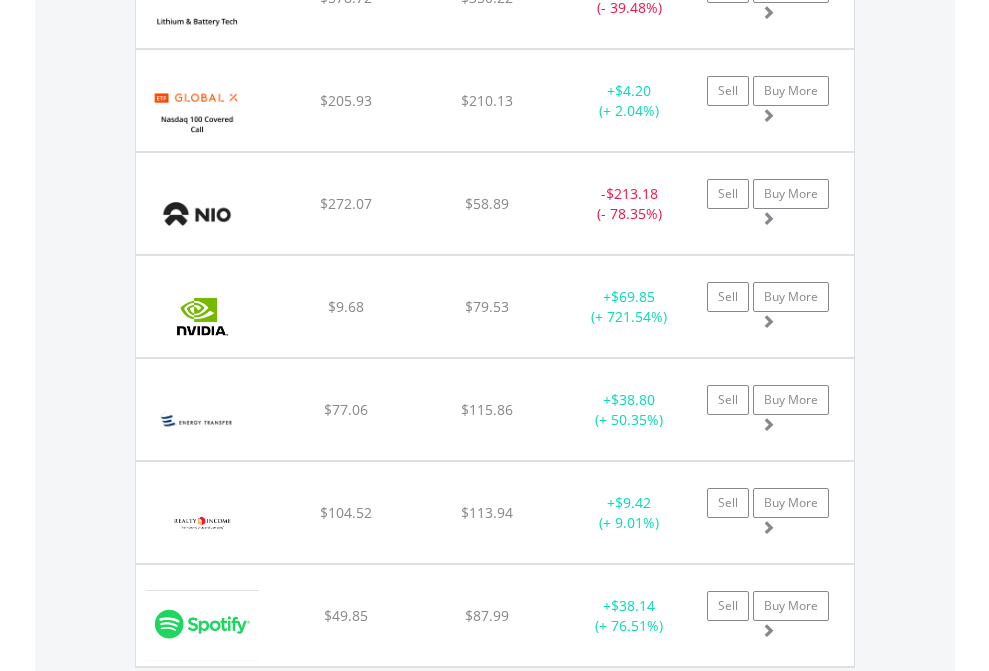 click on "EasyEquities AUD" at bounding box center [818, -2077] 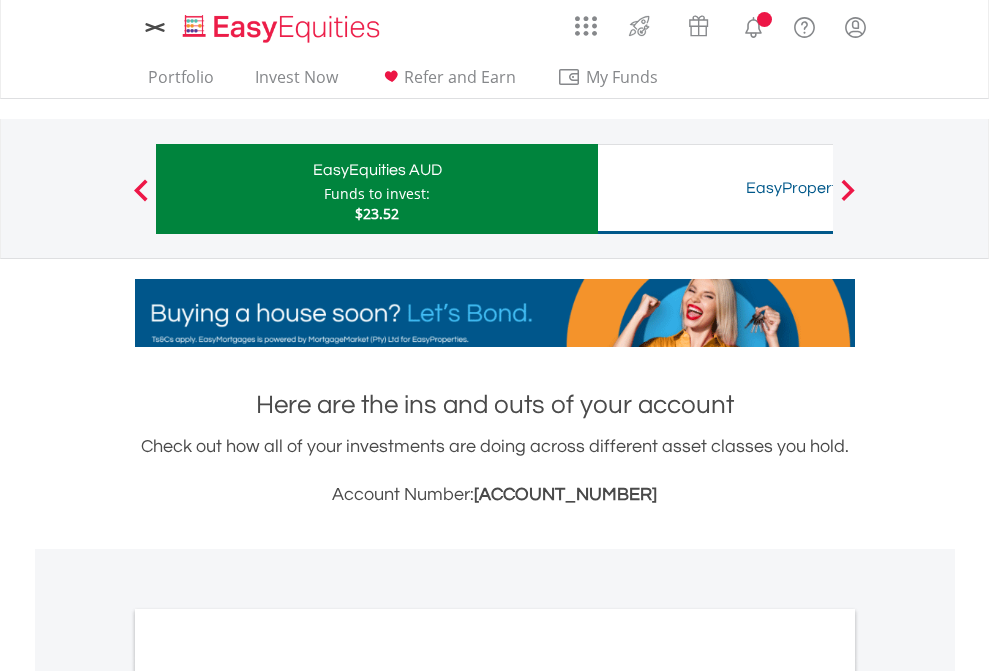 scroll, scrollTop: 0, scrollLeft: 0, axis: both 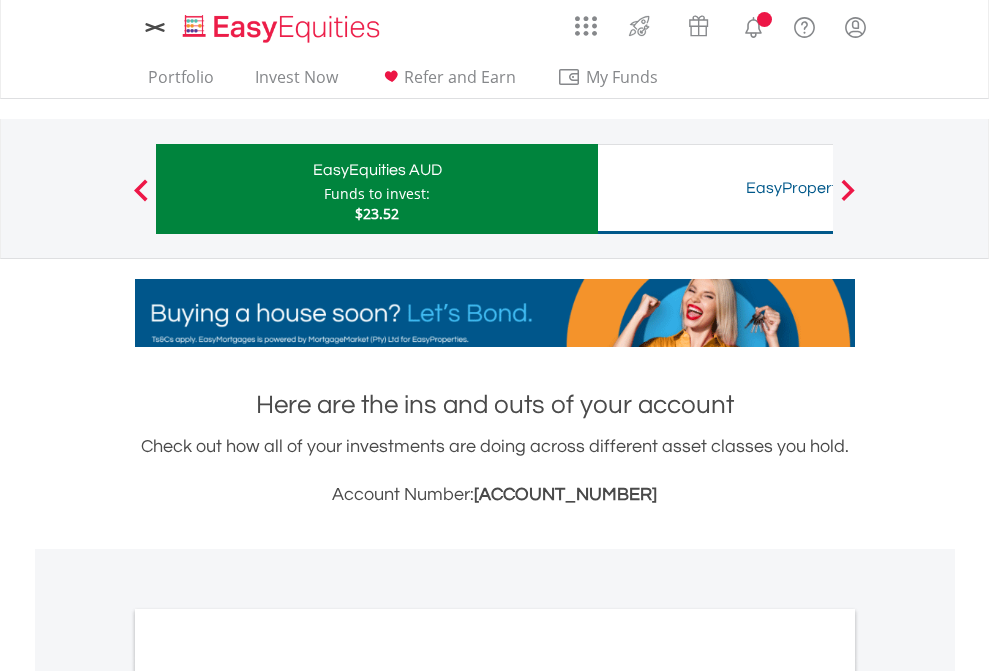 click on "All Holdings" at bounding box center [268, 1096] 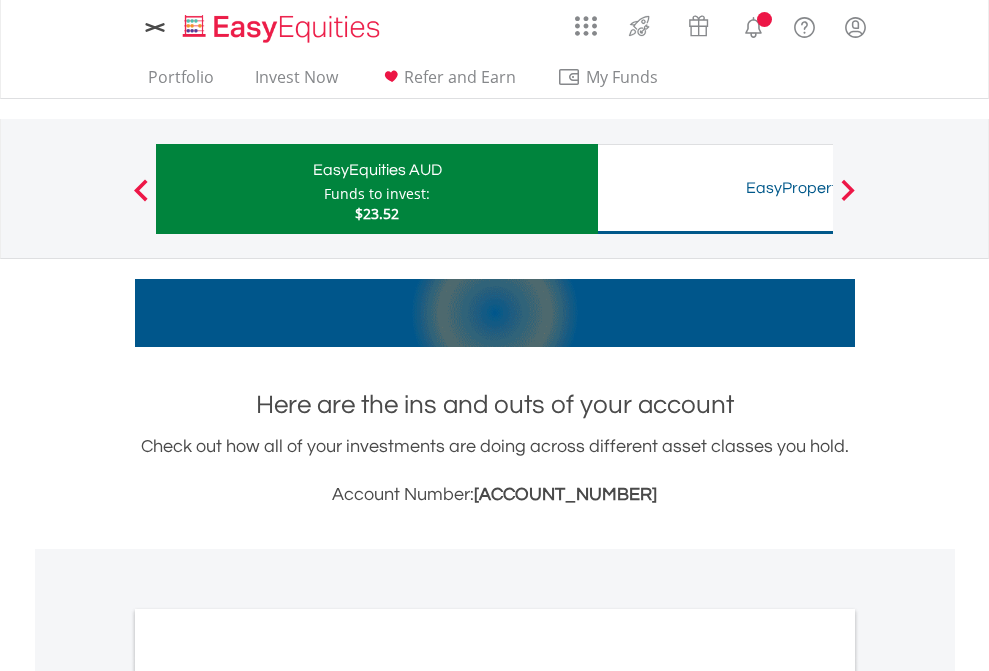 scroll, scrollTop: 1493, scrollLeft: 0, axis: vertical 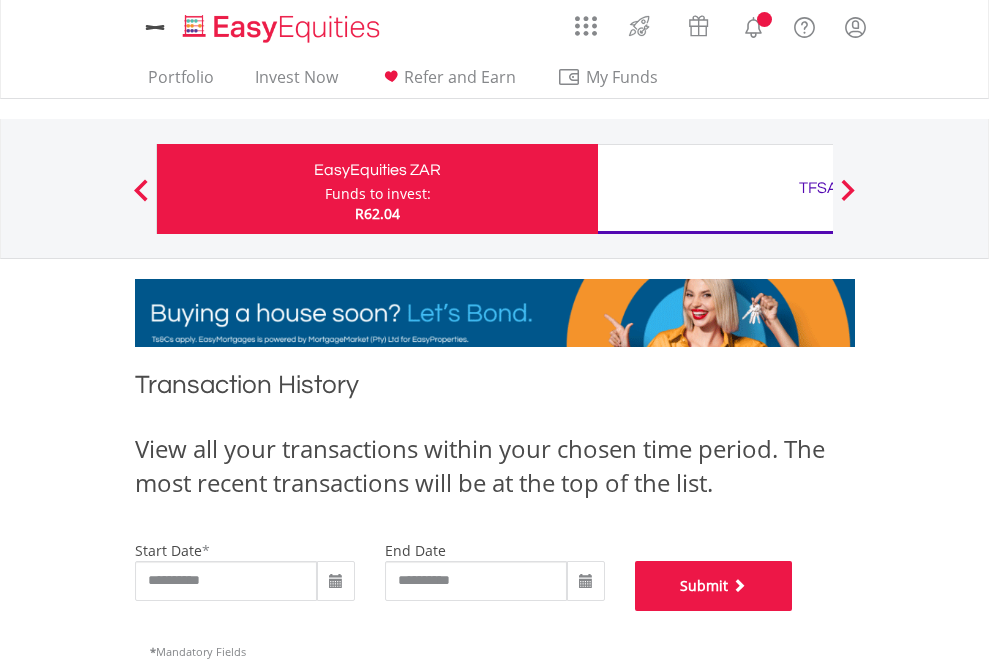 click on "Submit" at bounding box center (714, 586) 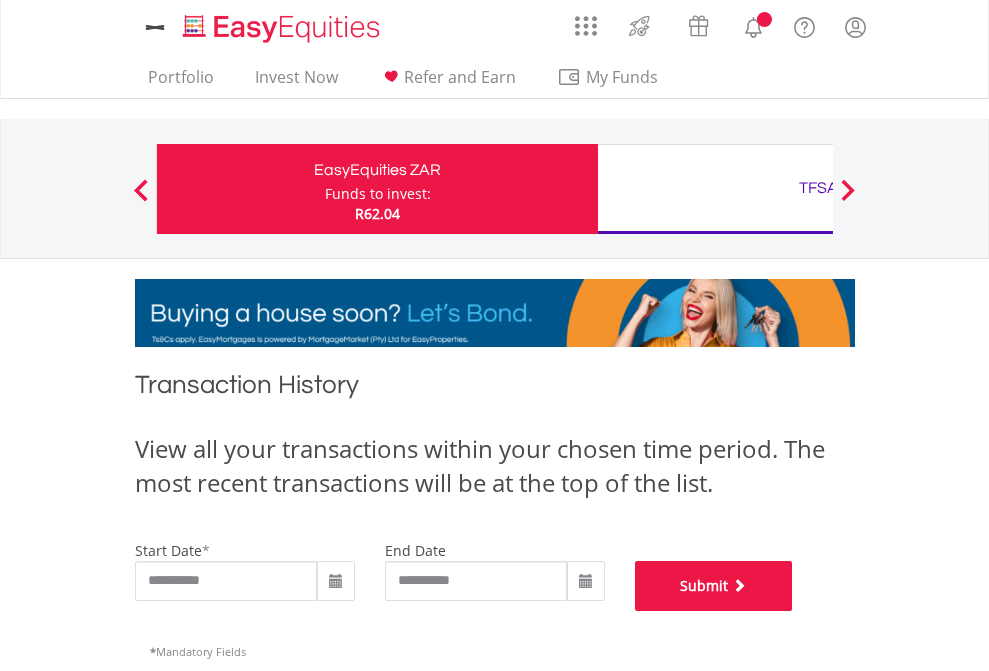 scroll, scrollTop: 811, scrollLeft: 0, axis: vertical 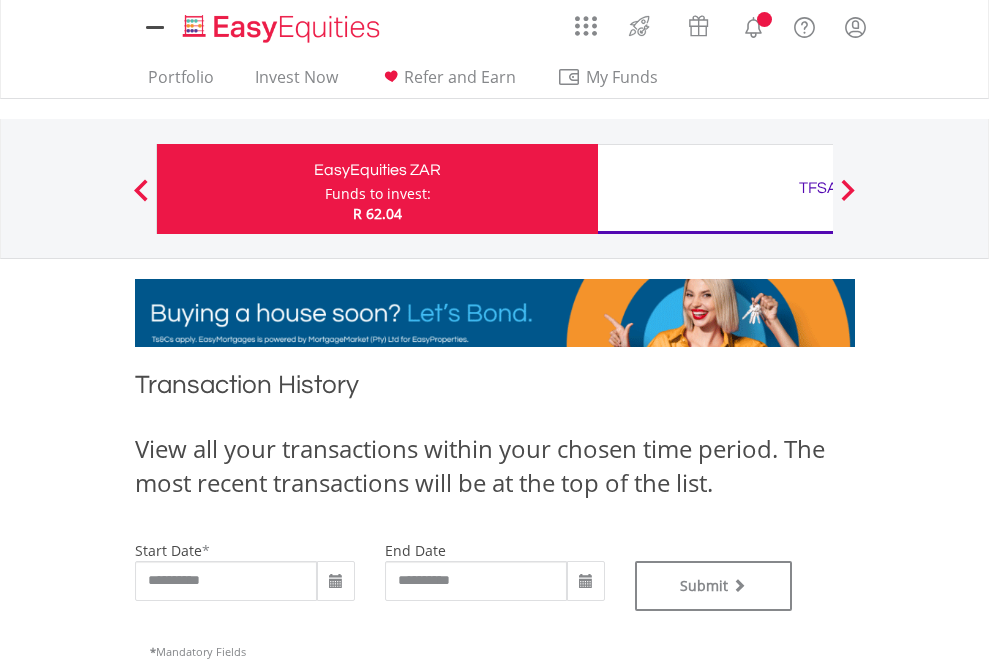 click on "TFSA" at bounding box center [818, 188] 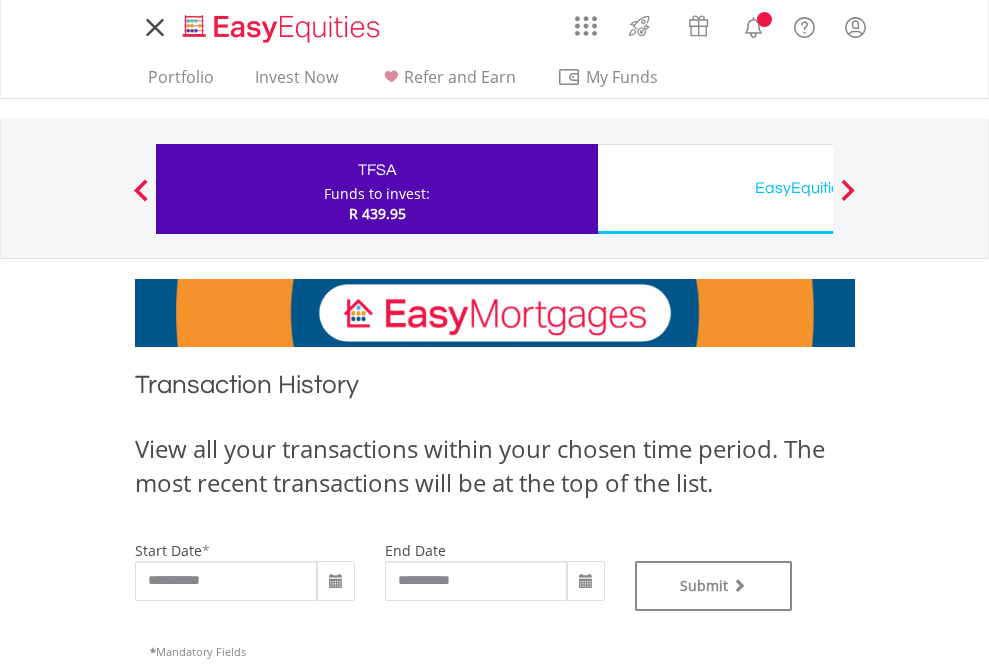 scroll, scrollTop: 0, scrollLeft: 0, axis: both 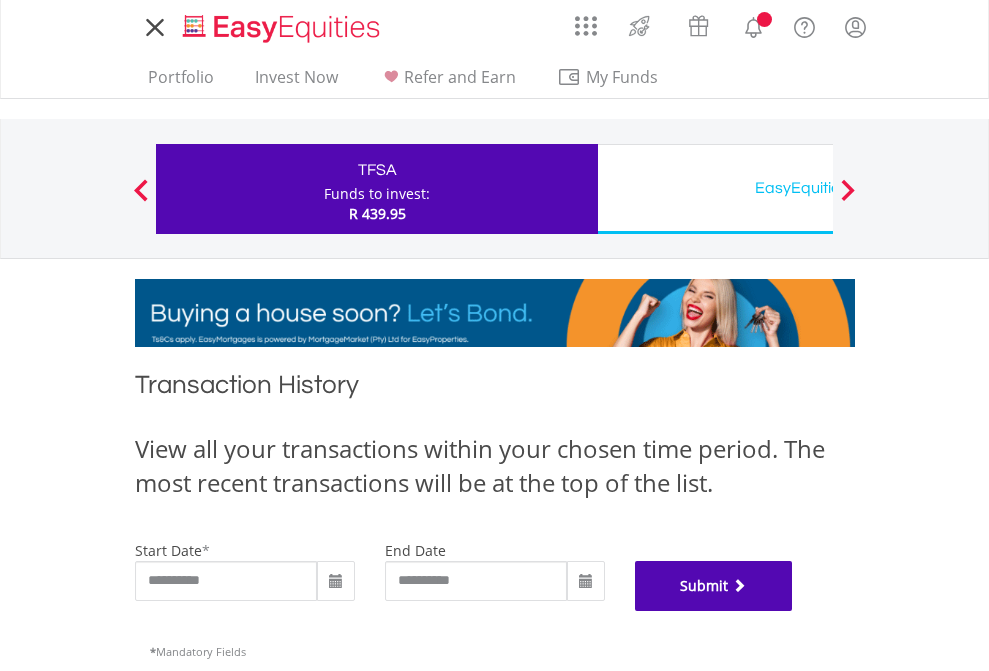 click on "Submit" at bounding box center (714, 586) 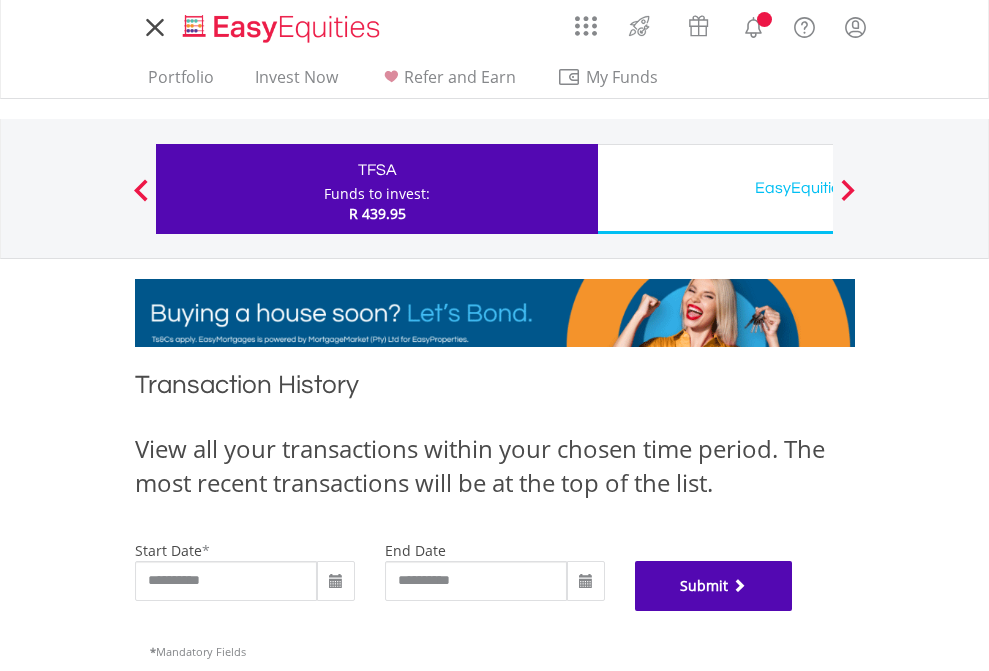 scroll, scrollTop: 811, scrollLeft: 0, axis: vertical 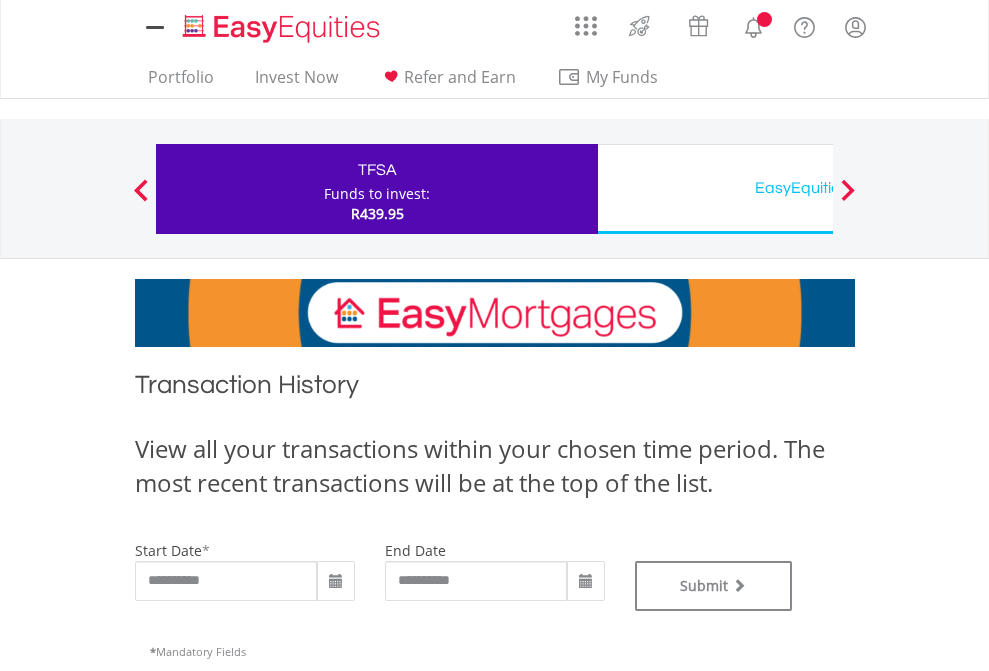 click on "EasyEquities USD" at bounding box center [818, 188] 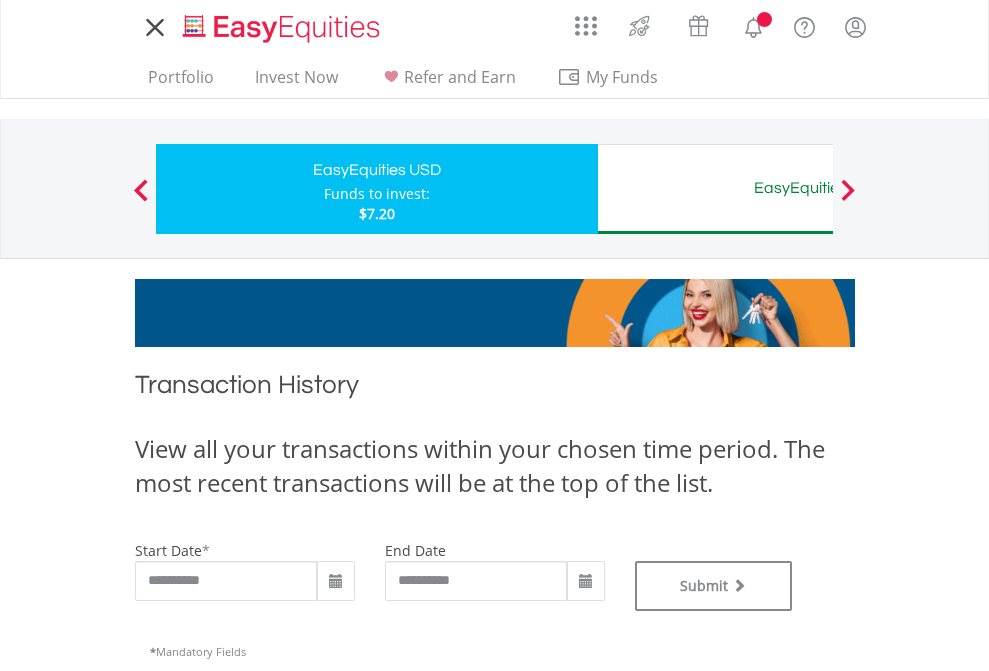 scroll, scrollTop: 0, scrollLeft: 0, axis: both 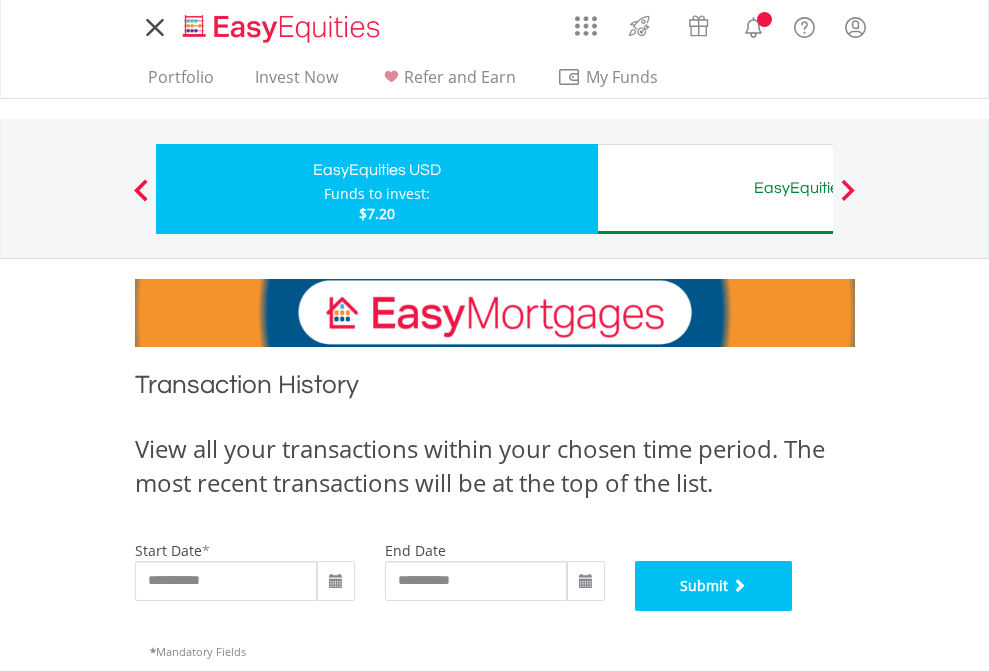 click on "Submit" at bounding box center (714, 586) 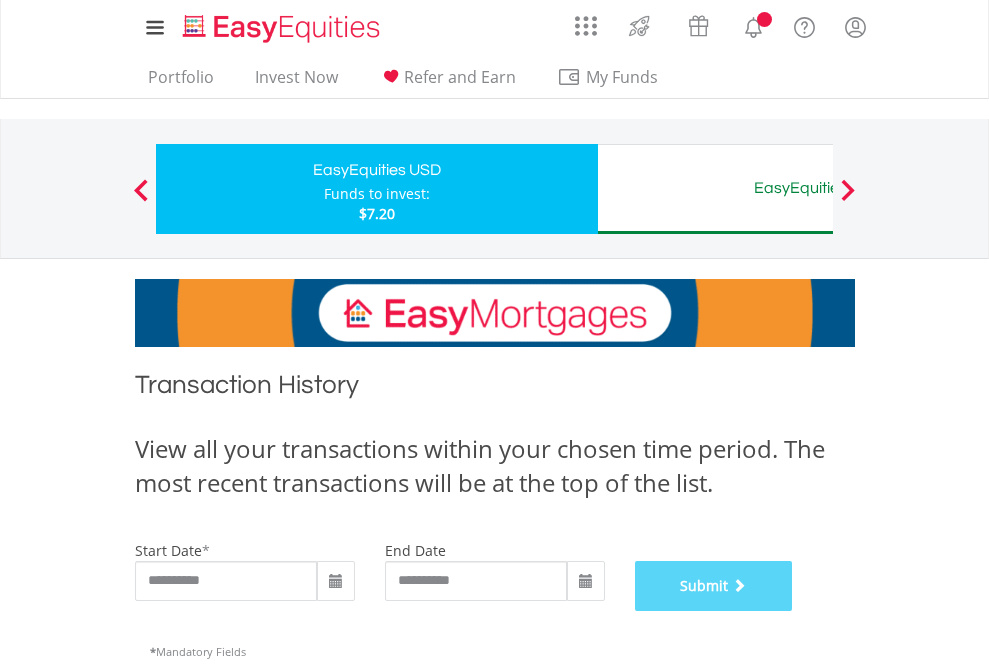 scroll, scrollTop: 811, scrollLeft: 0, axis: vertical 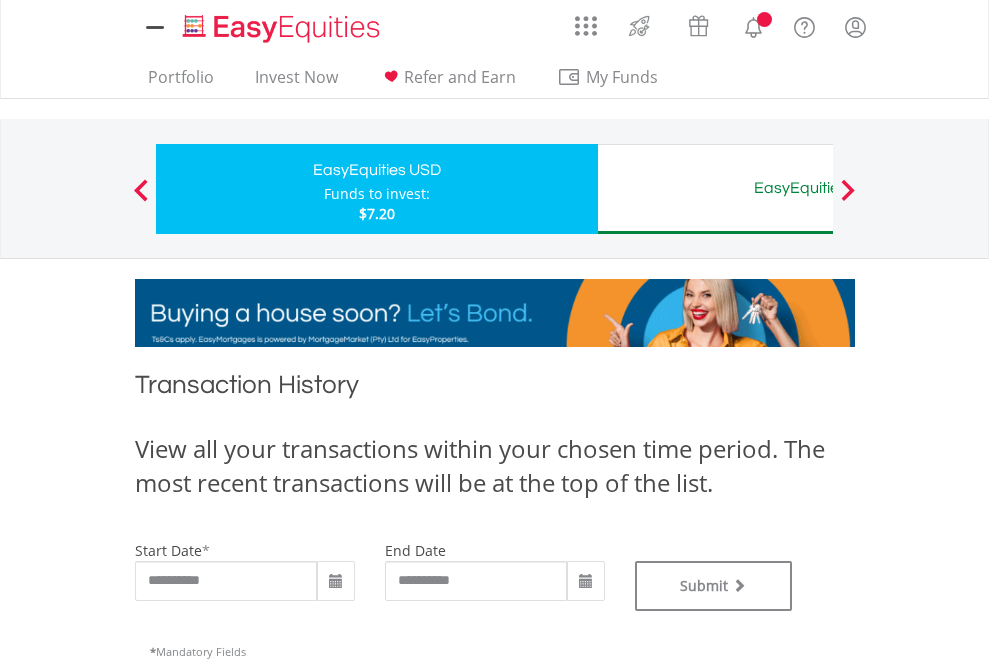 click on "EasyEquities AUD" at bounding box center [818, 188] 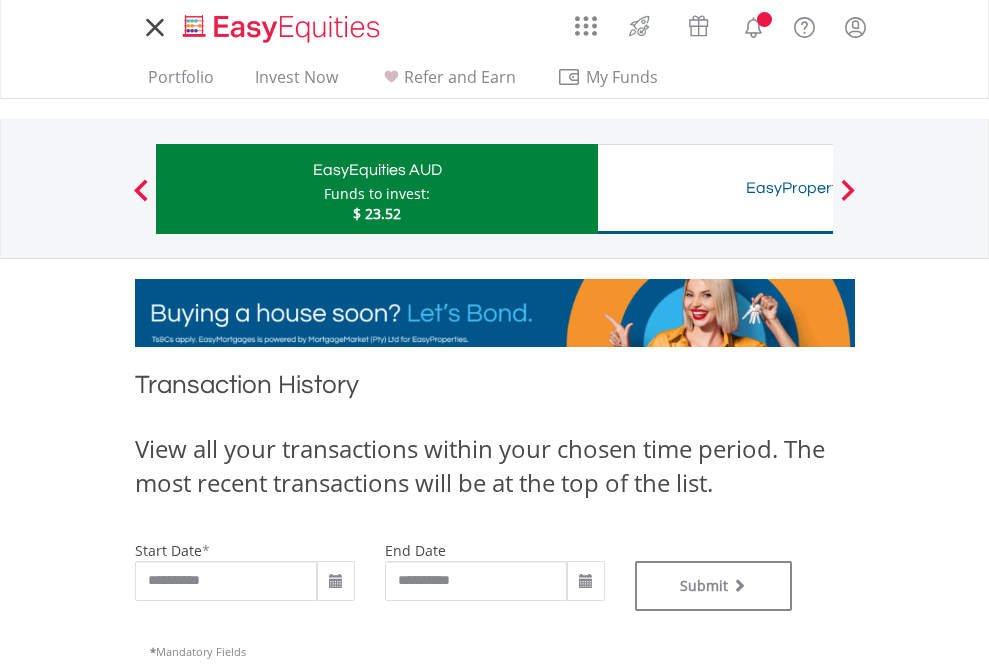 scroll, scrollTop: 0, scrollLeft: 0, axis: both 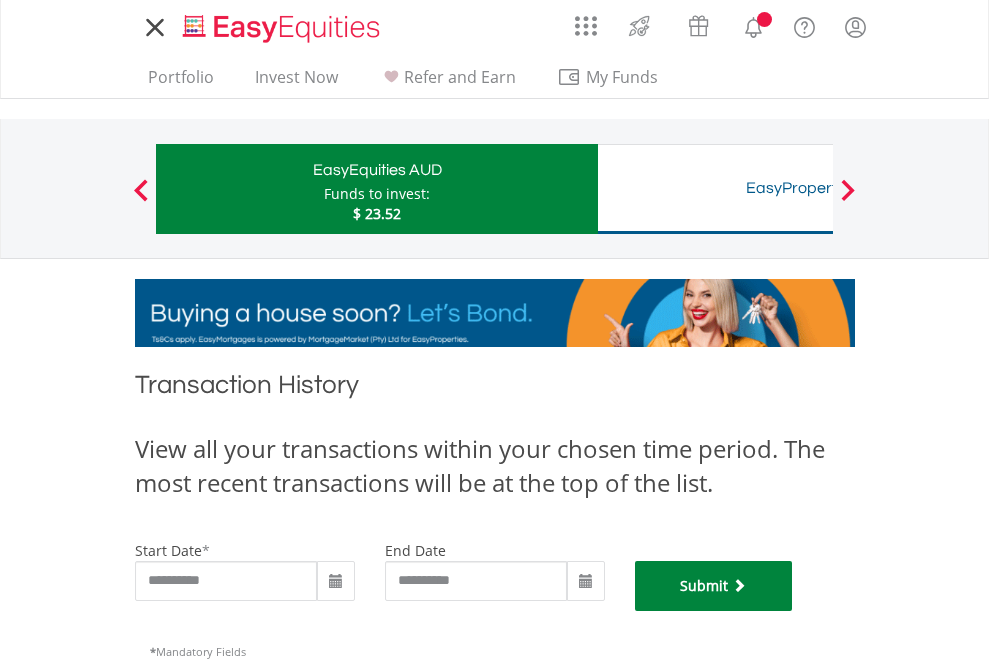 click on "Submit" at bounding box center [714, 586] 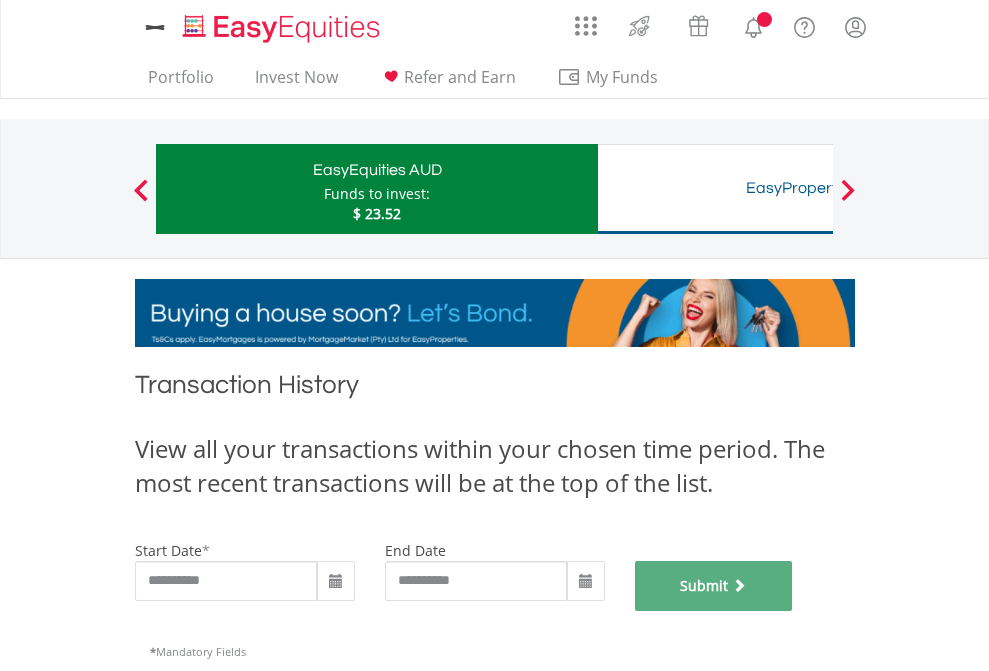 scroll, scrollTop: 811, scrollLeft: 0, axis: vertical 